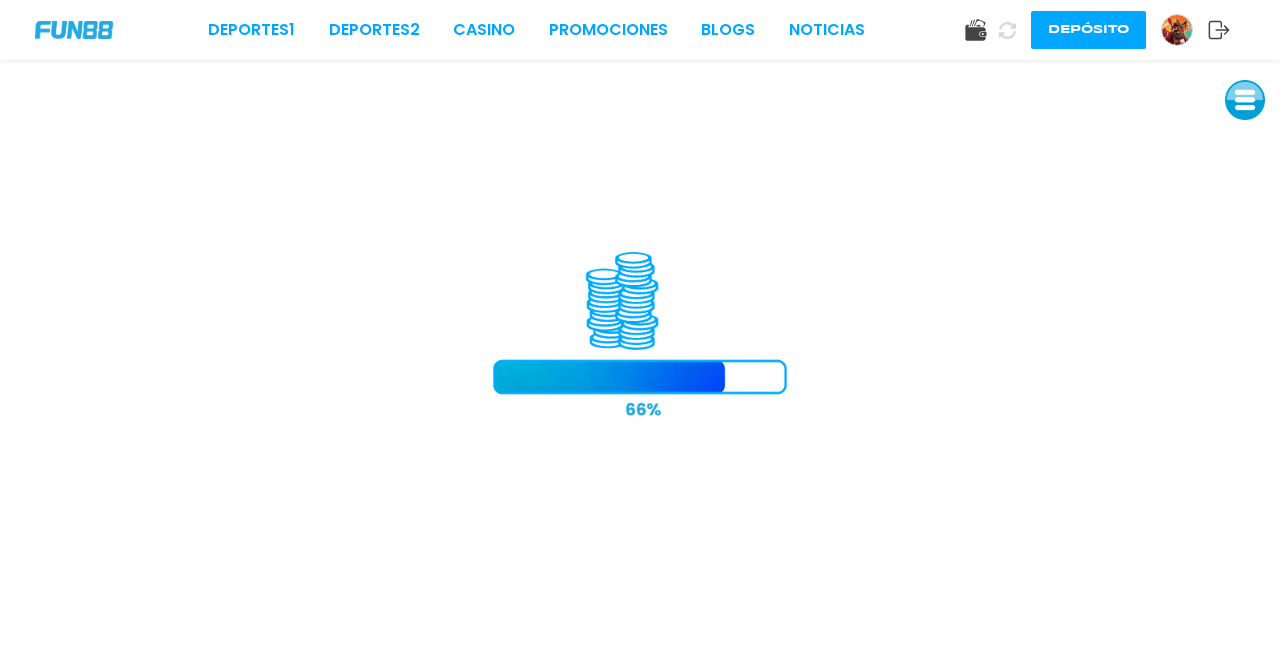 scroll, scrollTop: 0, scrollLeft: 0, axis: both 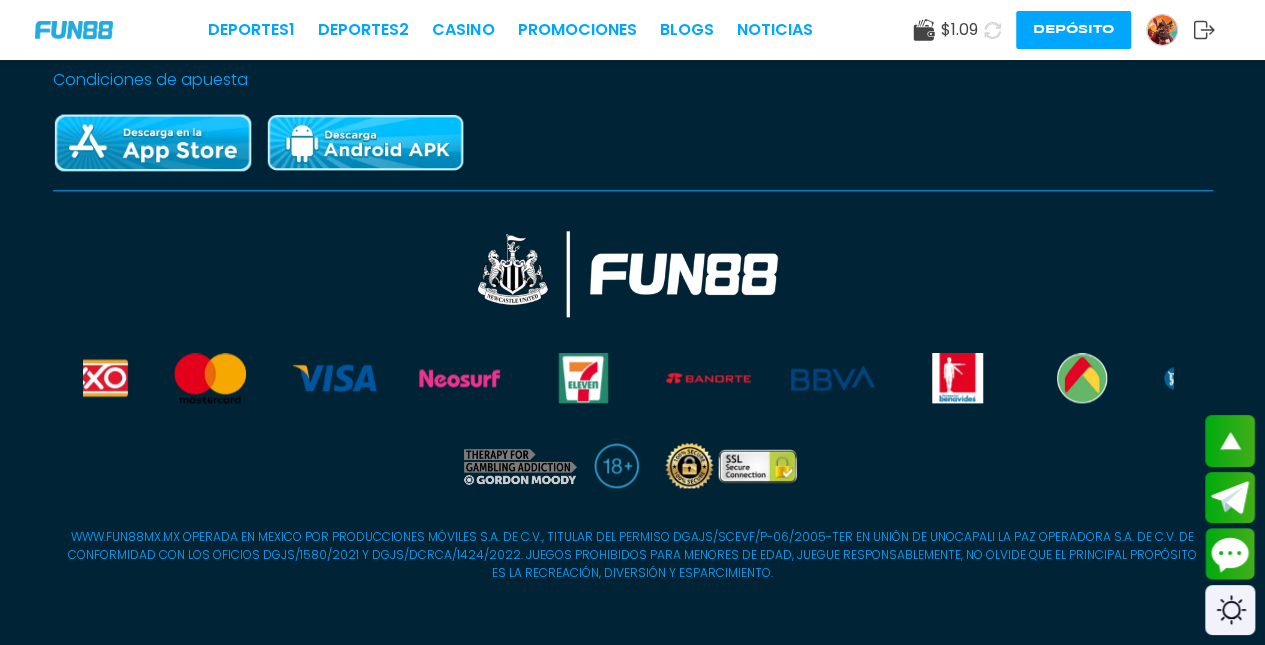 click 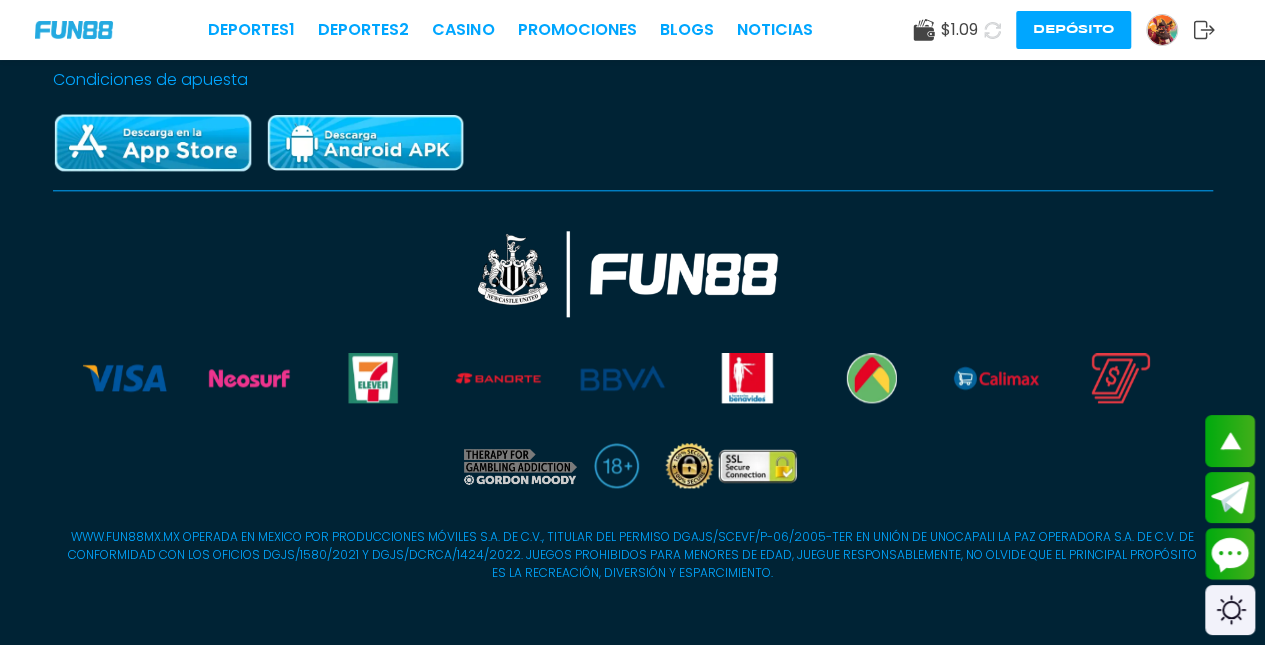 click on "CASINO" at bounding box center [463, 30] 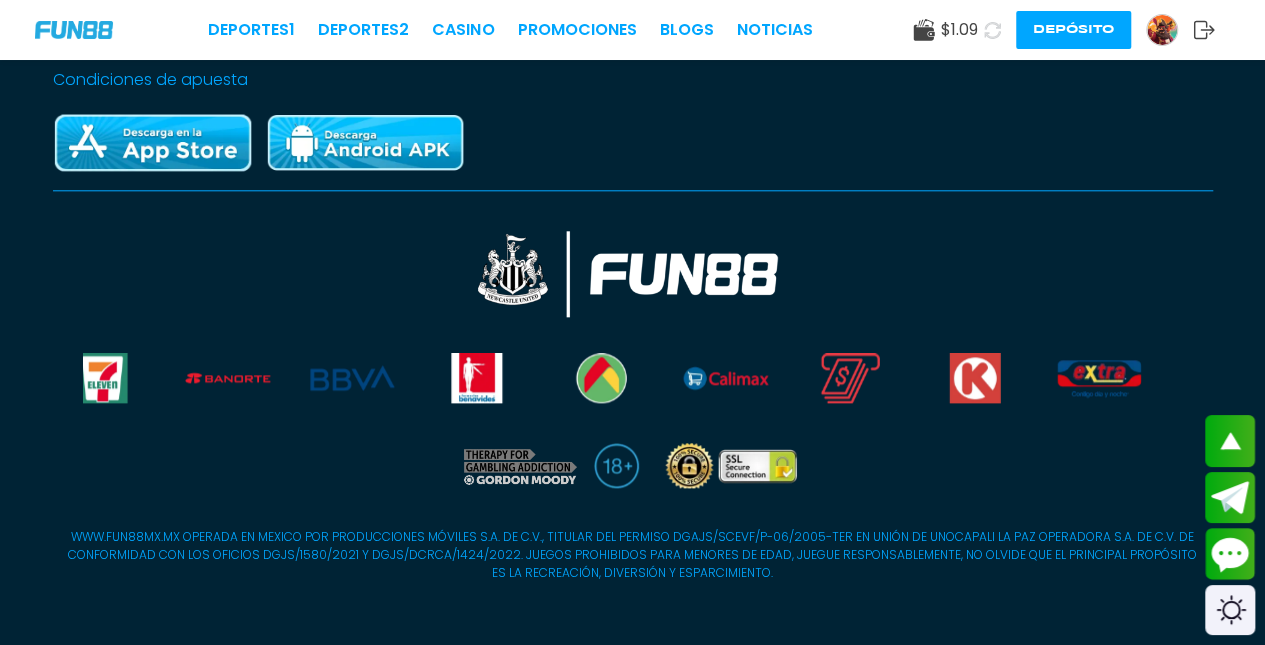 click at bounding box center (1162, 30) 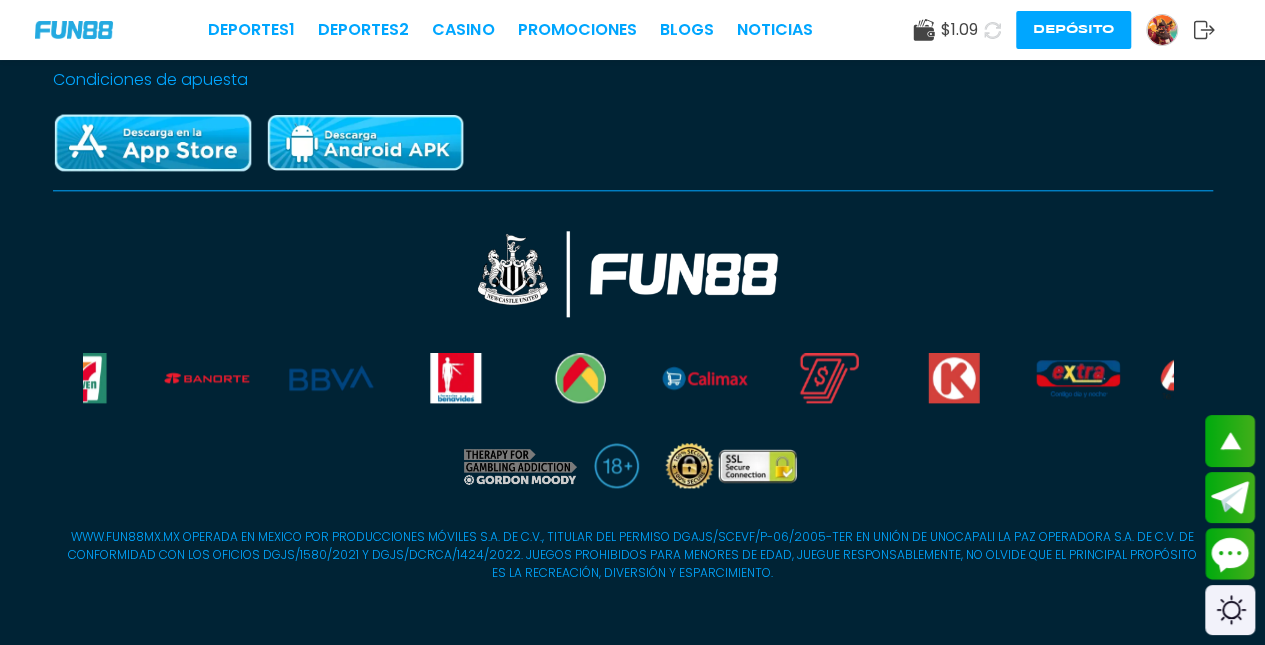 scroll, scrollTop: 0, scrollLeft: 0, axis: both 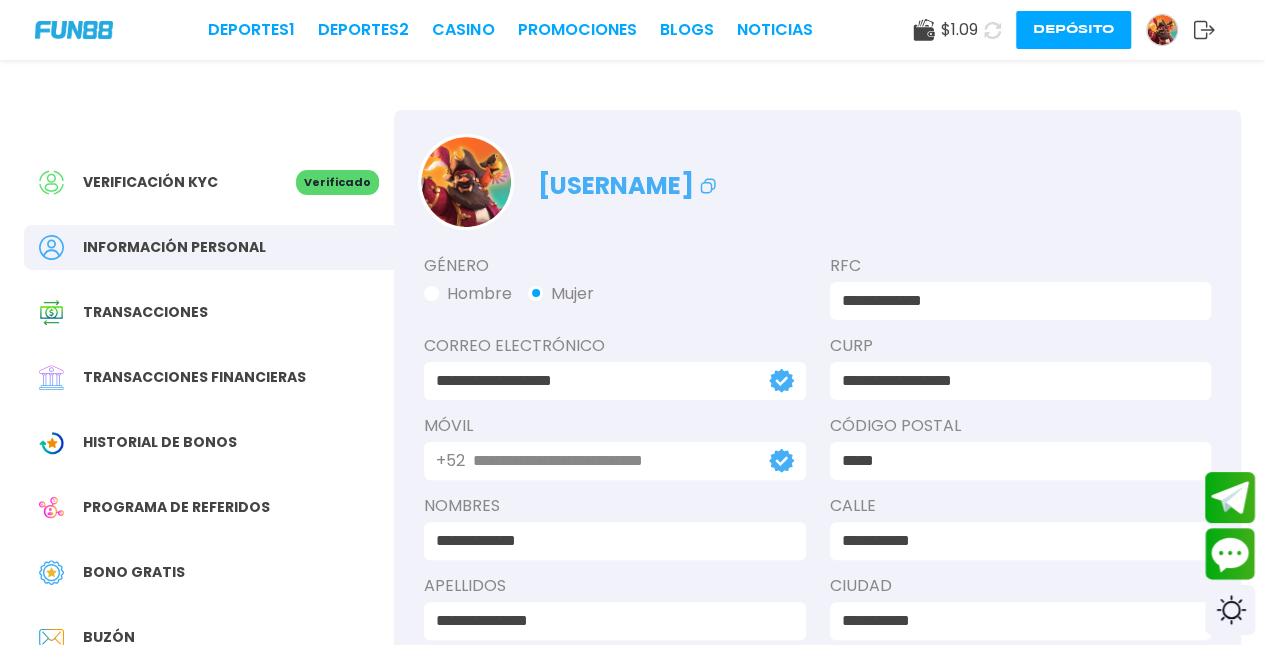 click on "Bono Gratis" at bounding box center (134, 572) 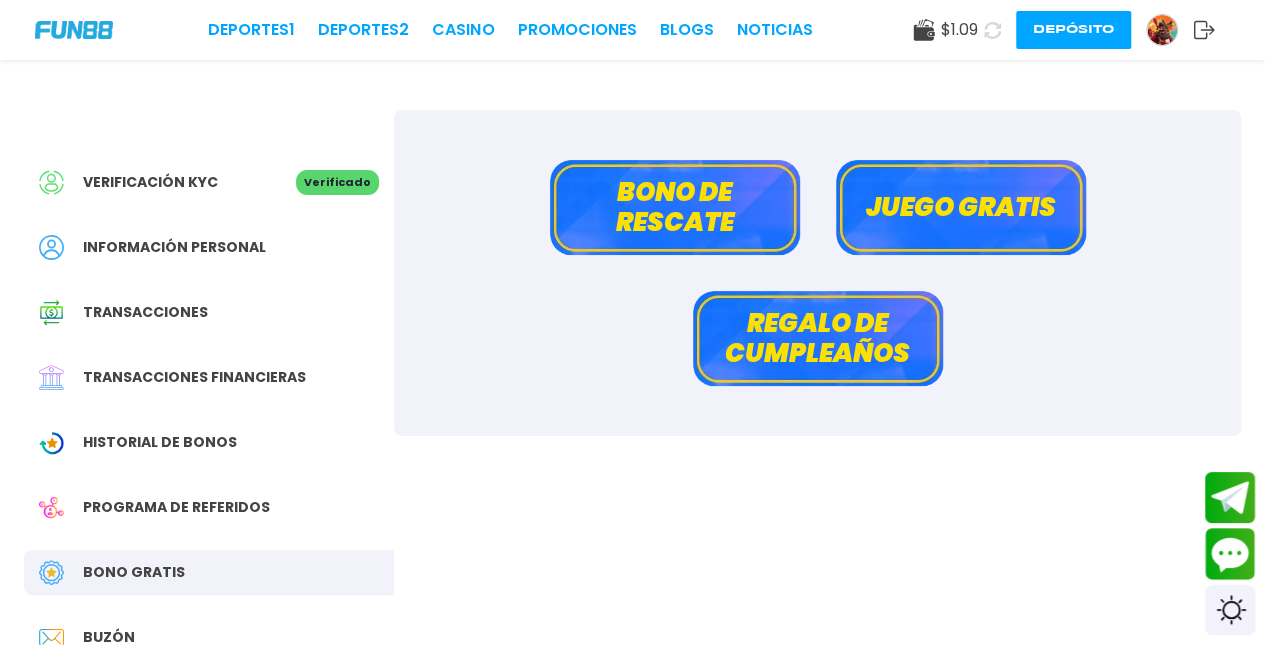 click on "Bono de rescate" at bounding box center [675, 207] 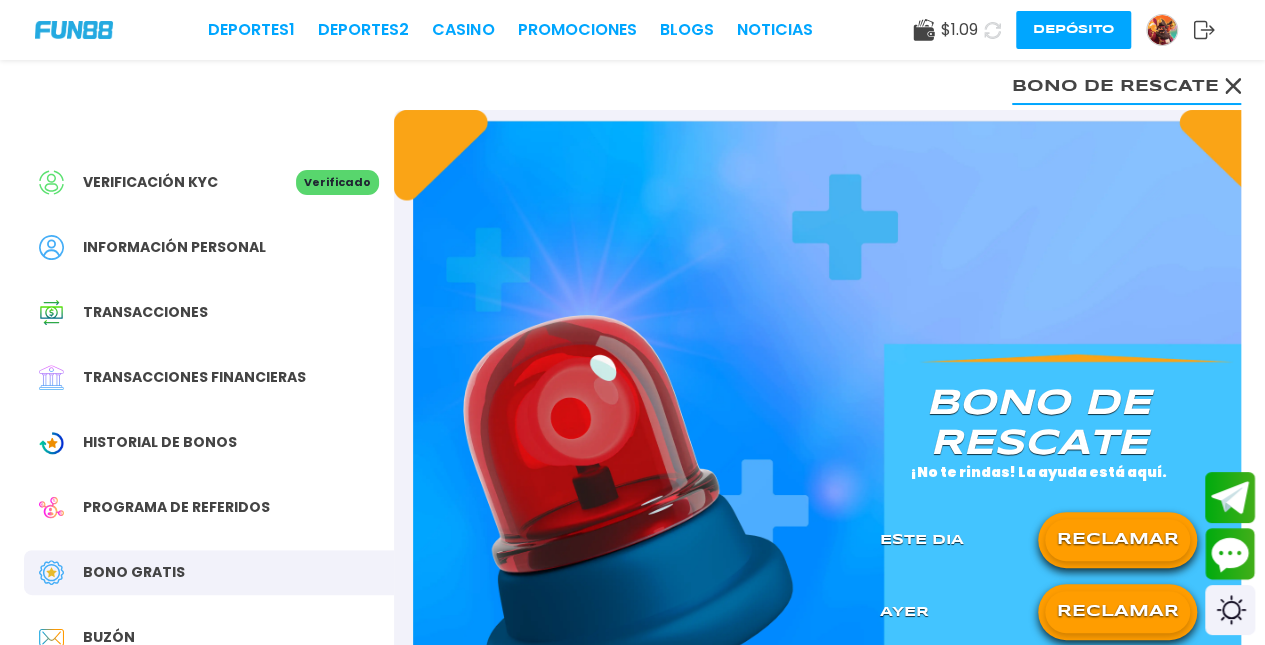 click on "RECLAMAR" at bounding box center [1117, 540] 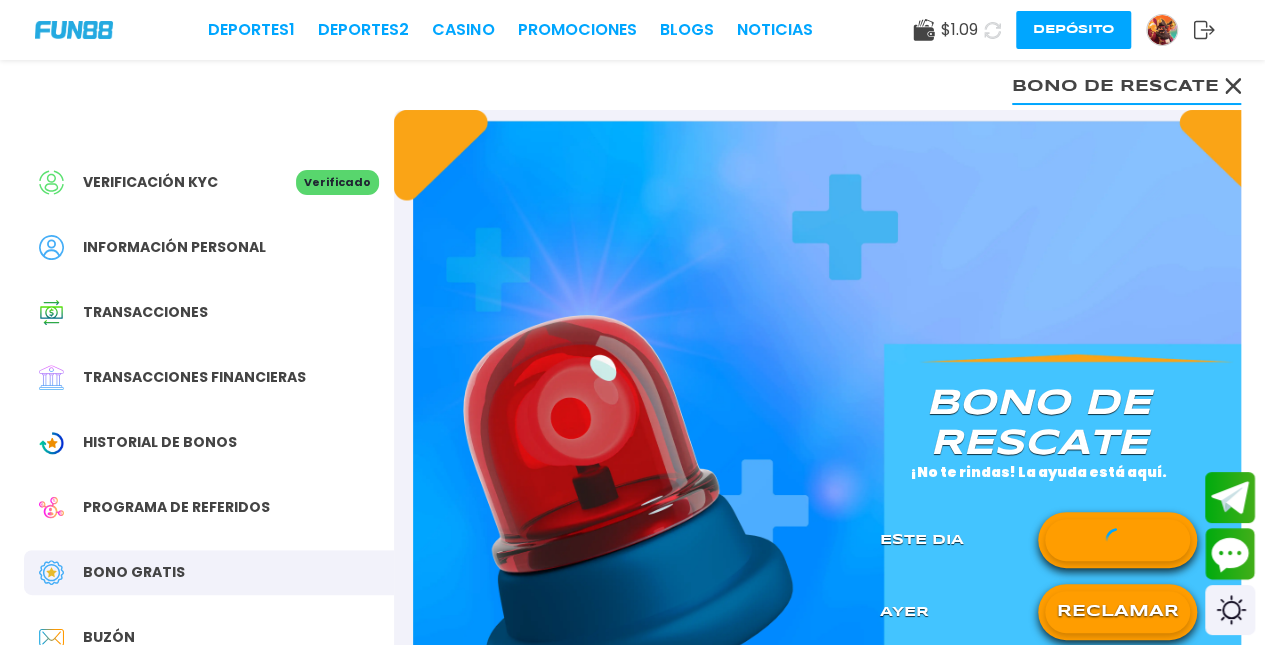 click on "Bono de rescate ¡No te rindas! La ayuda está aquí. Este Dia Ayer RECLAMAR Términos y condiciones" at bounding box center (817, 499) 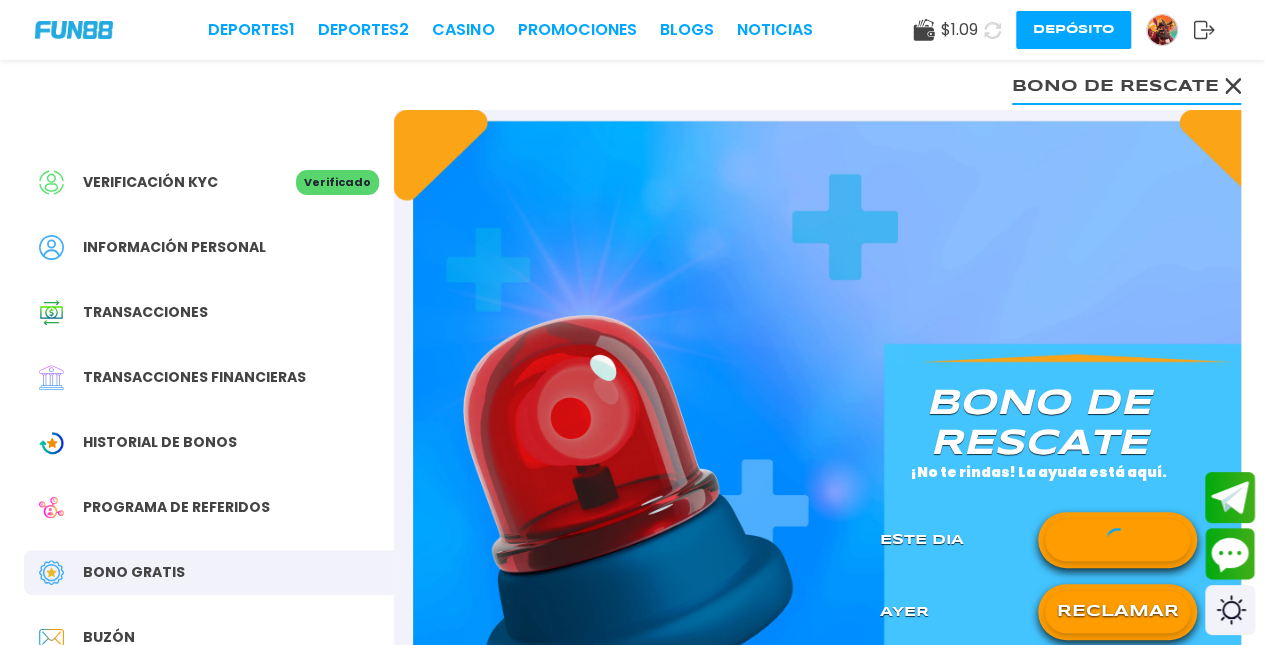 click on "Bono de rescate ¡No te rindas! La ayuda está aquí. Este Dia Ayer RECLAMAR" at bounding box center (1038, 499) 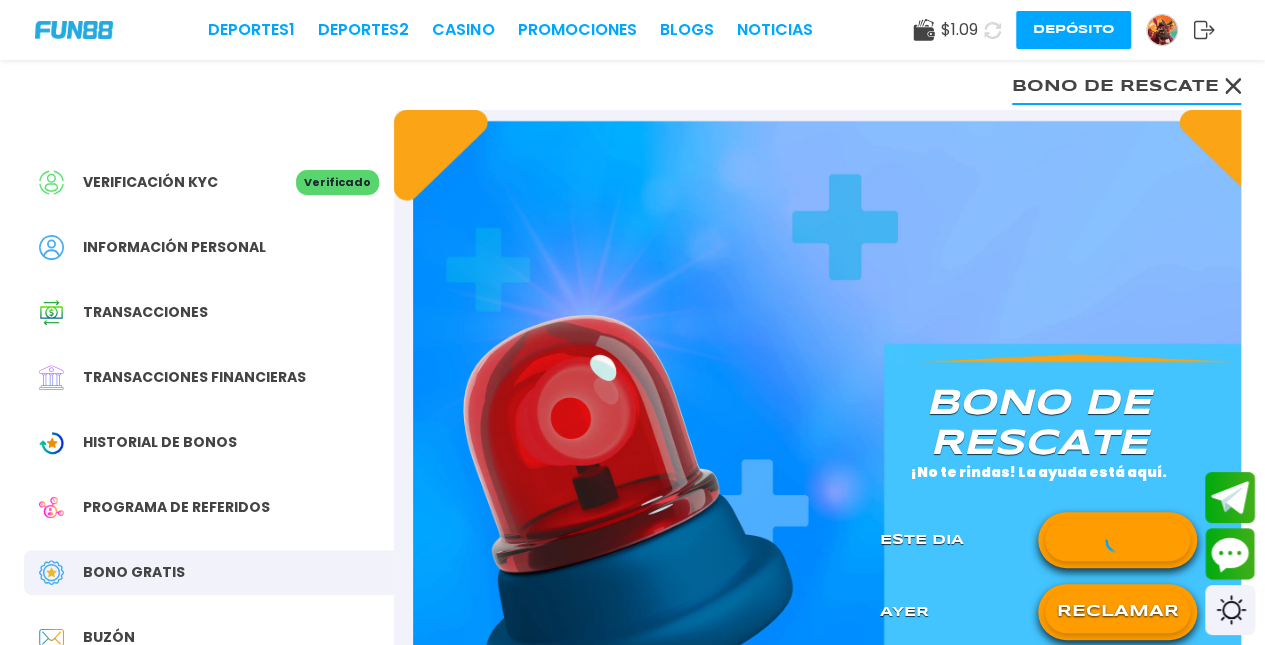 click on "RECLAMAR" at bounding box center (1117, 612) 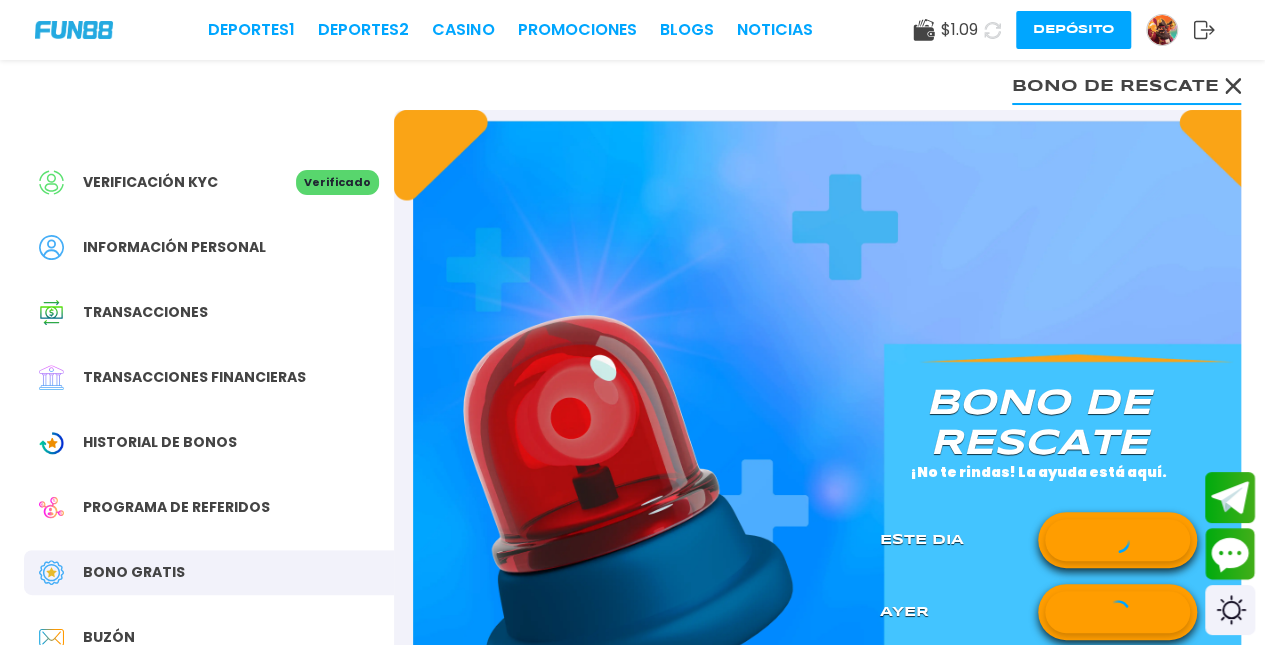 click 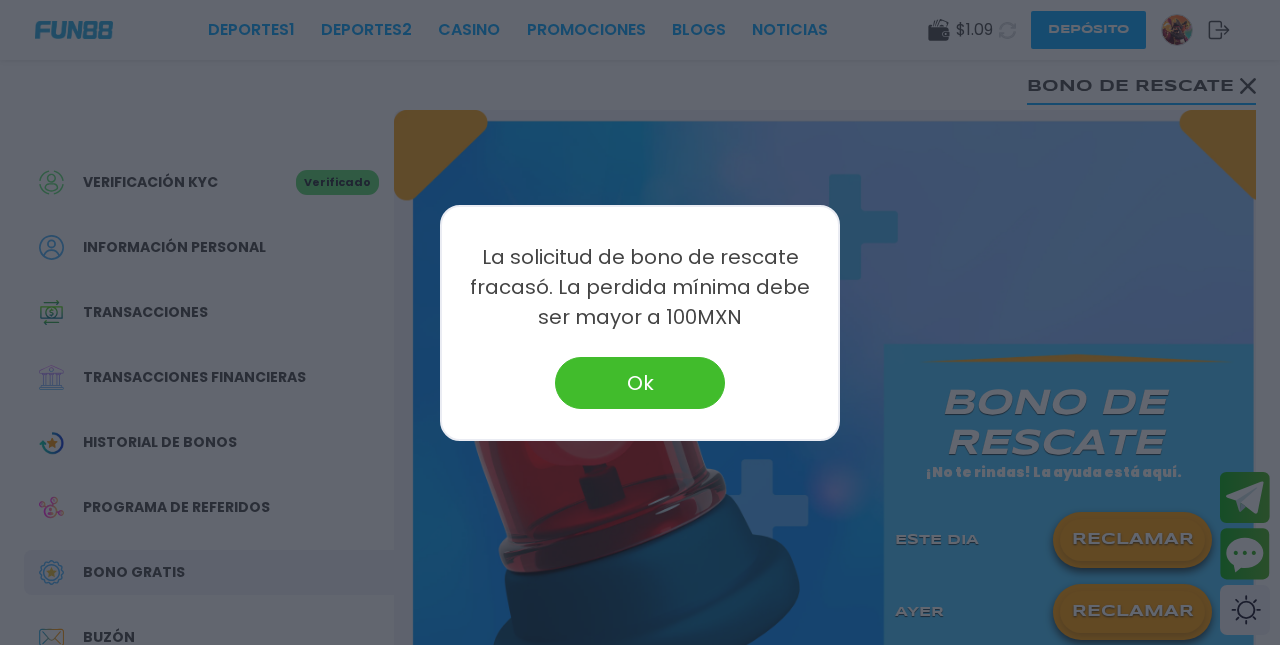 click on "Ok" at bounding box center (640, 383) 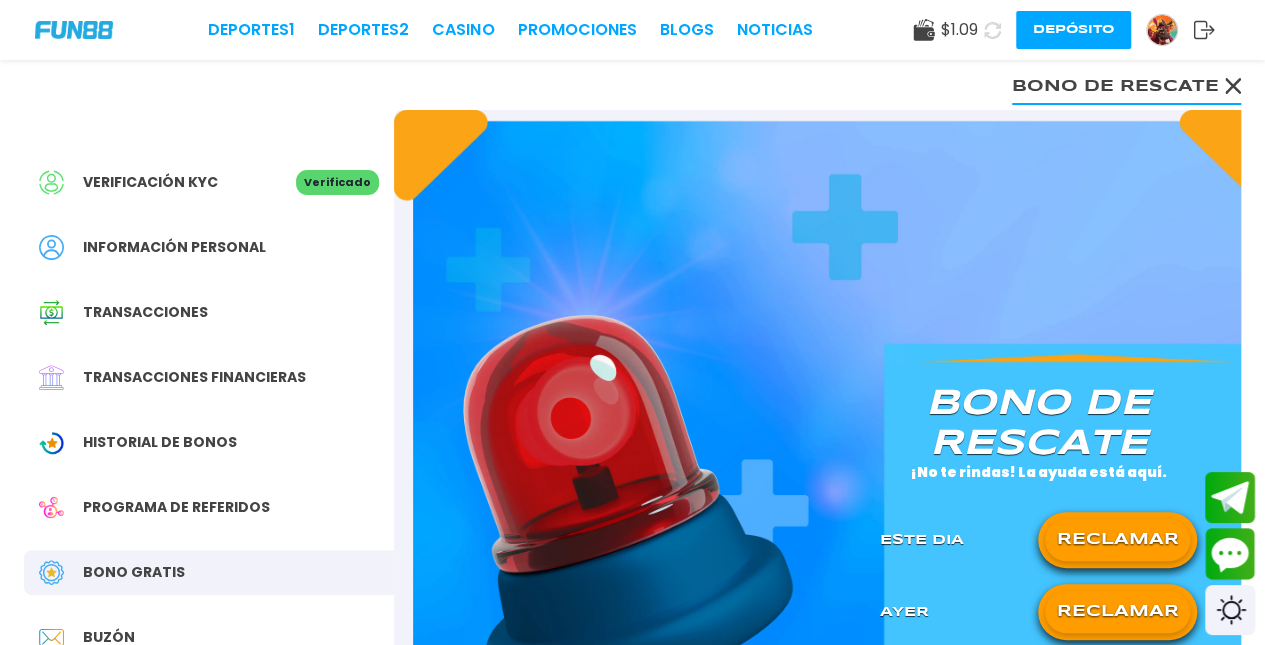 click on "CASINO" at bounding box center [463, 30] 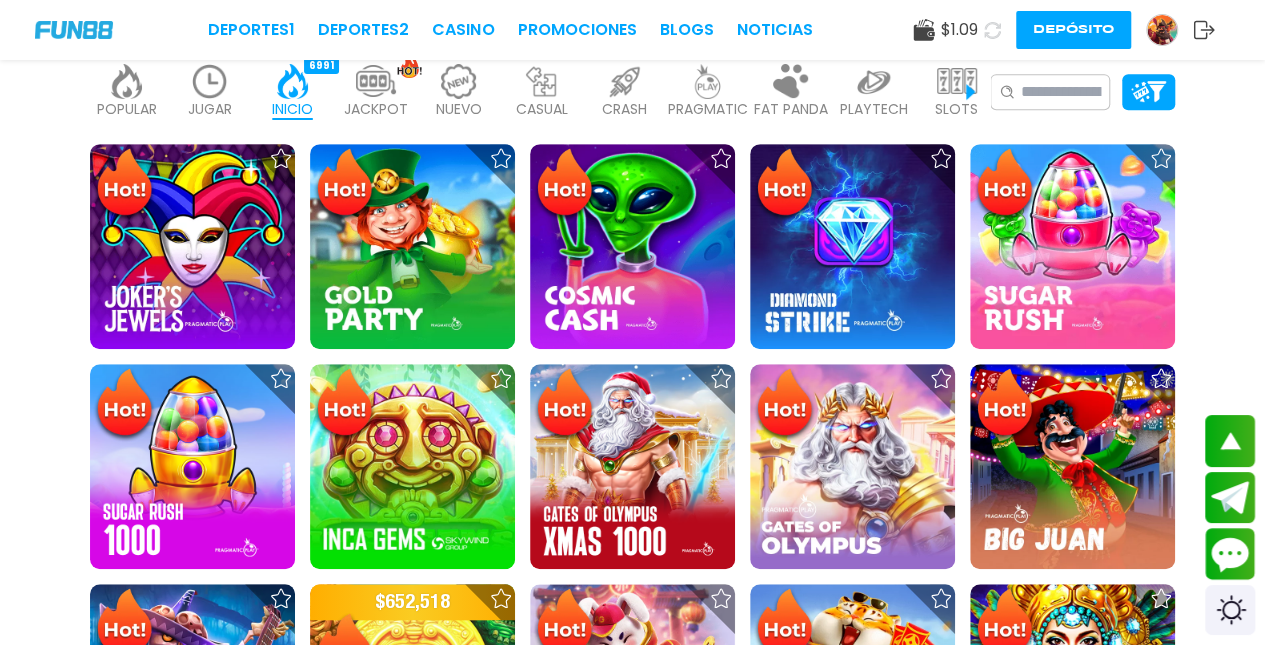 scroll, scrollTop: 692, scrollLeft: 0, axis: vertical 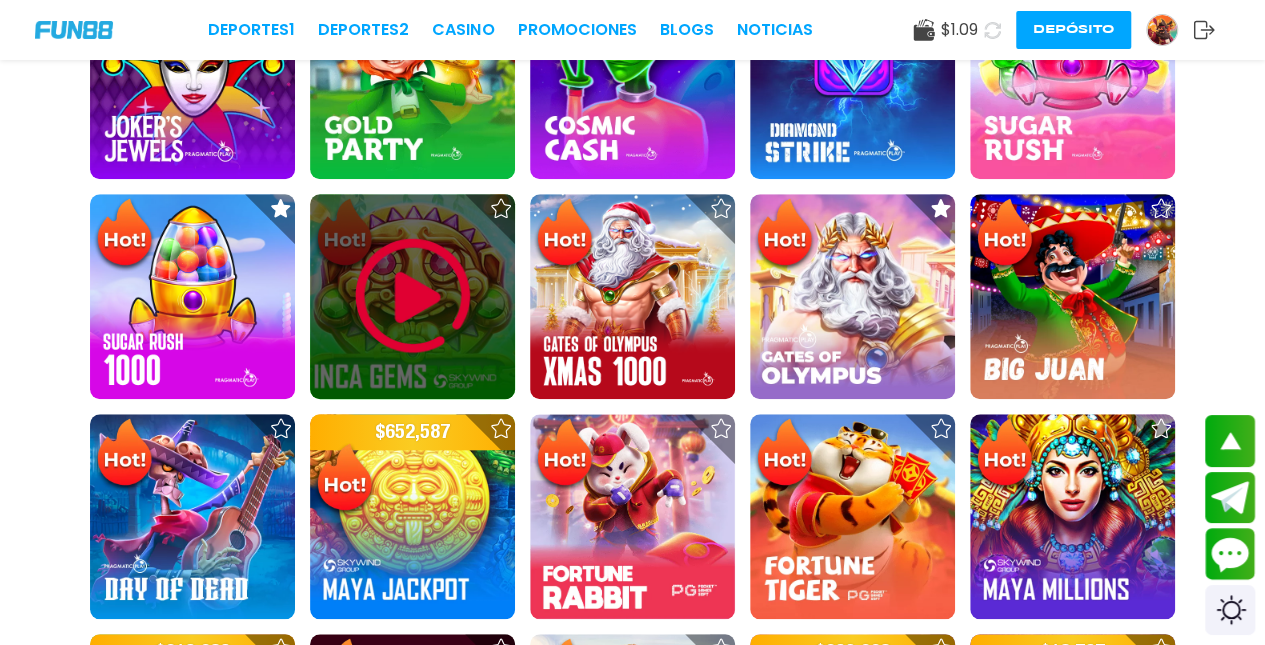 click at bounding box center (413, 296) 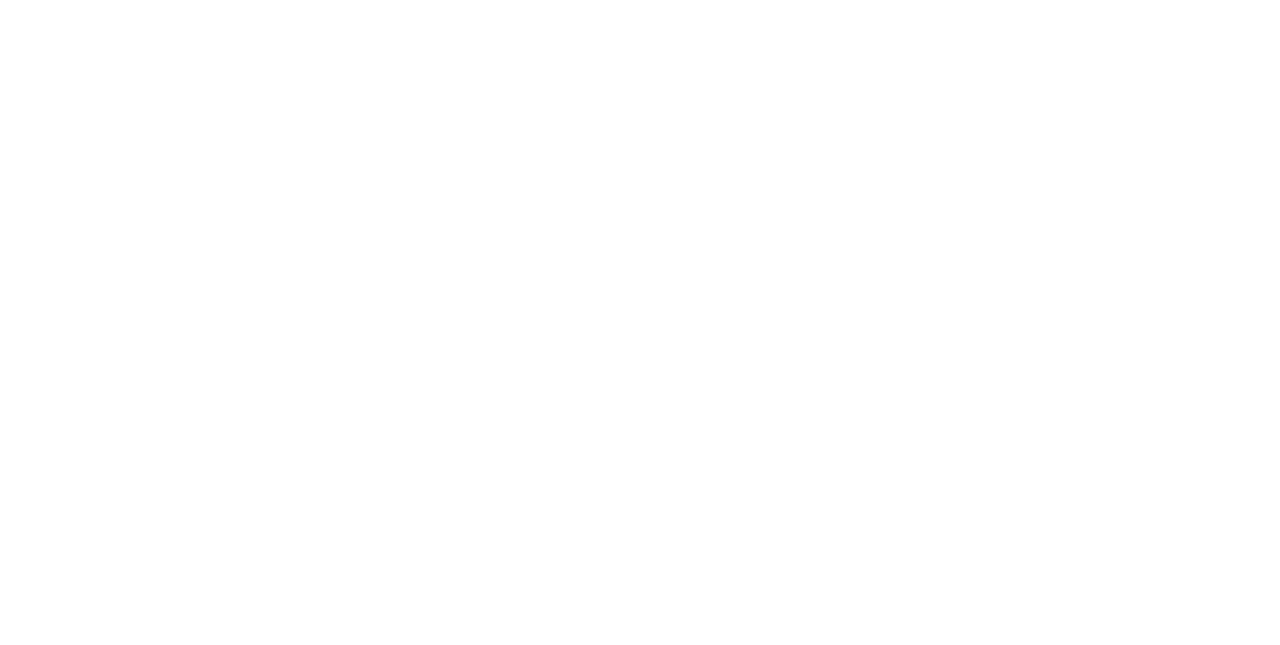scroll, scrollTop: 0, scrollLeft: 0, axis: both 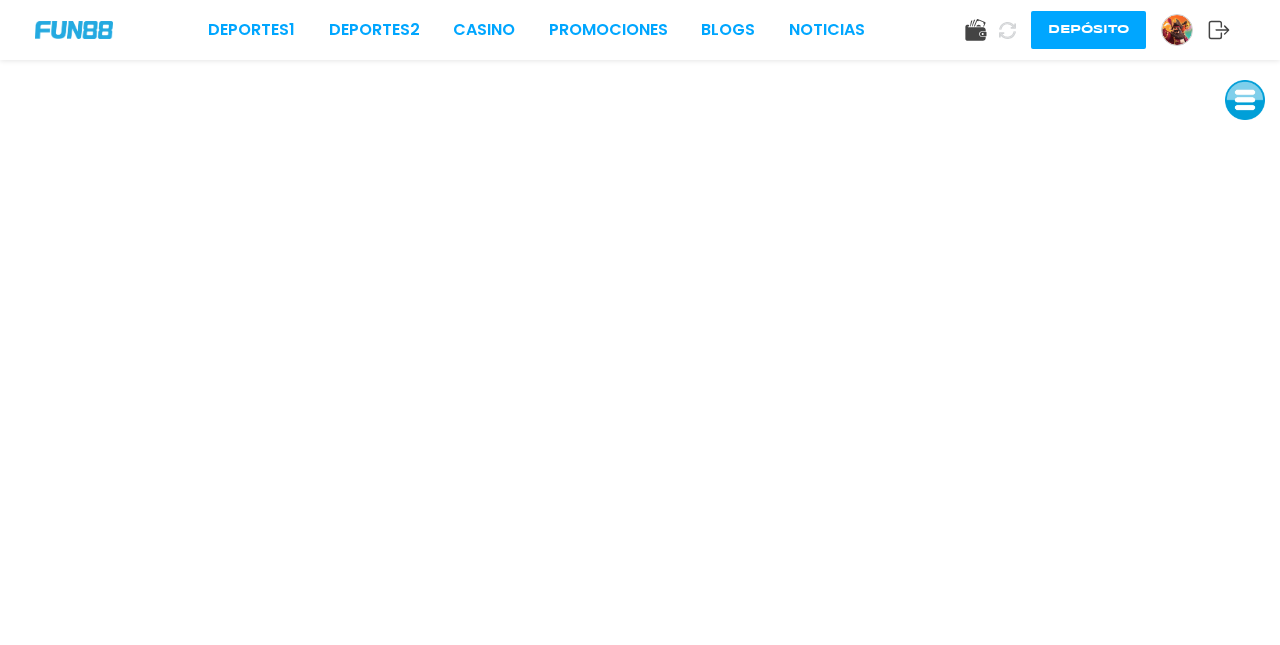 click at bounding box center (1177, 30) 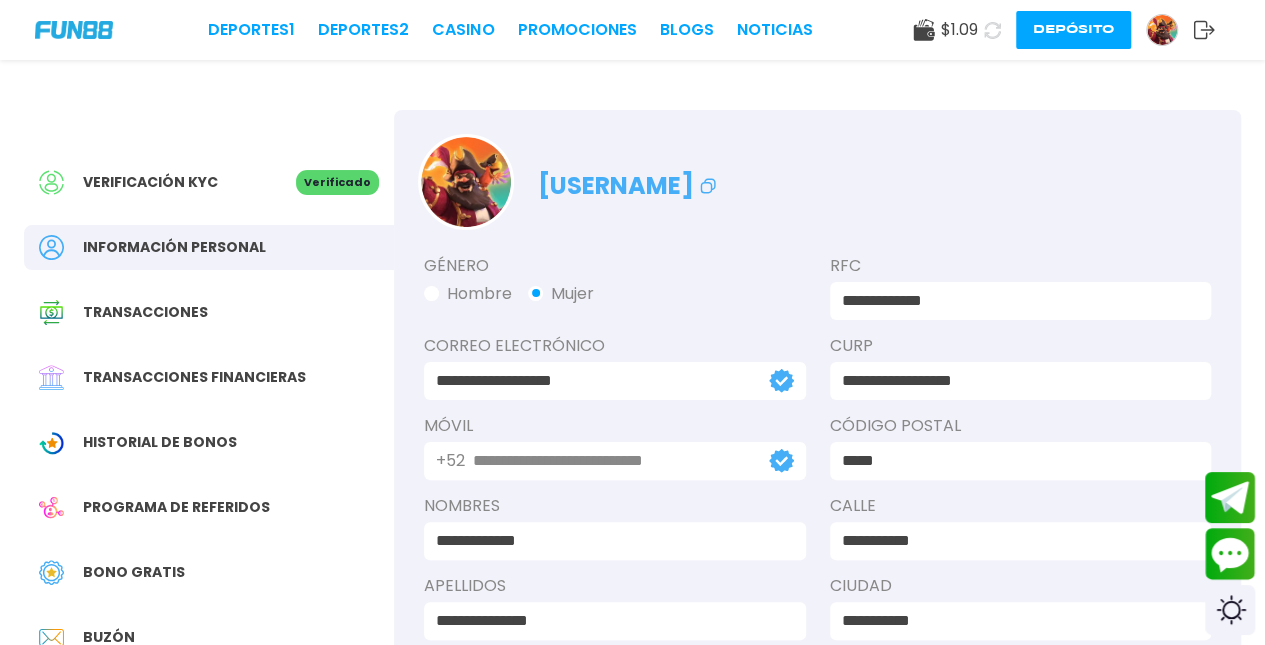 click 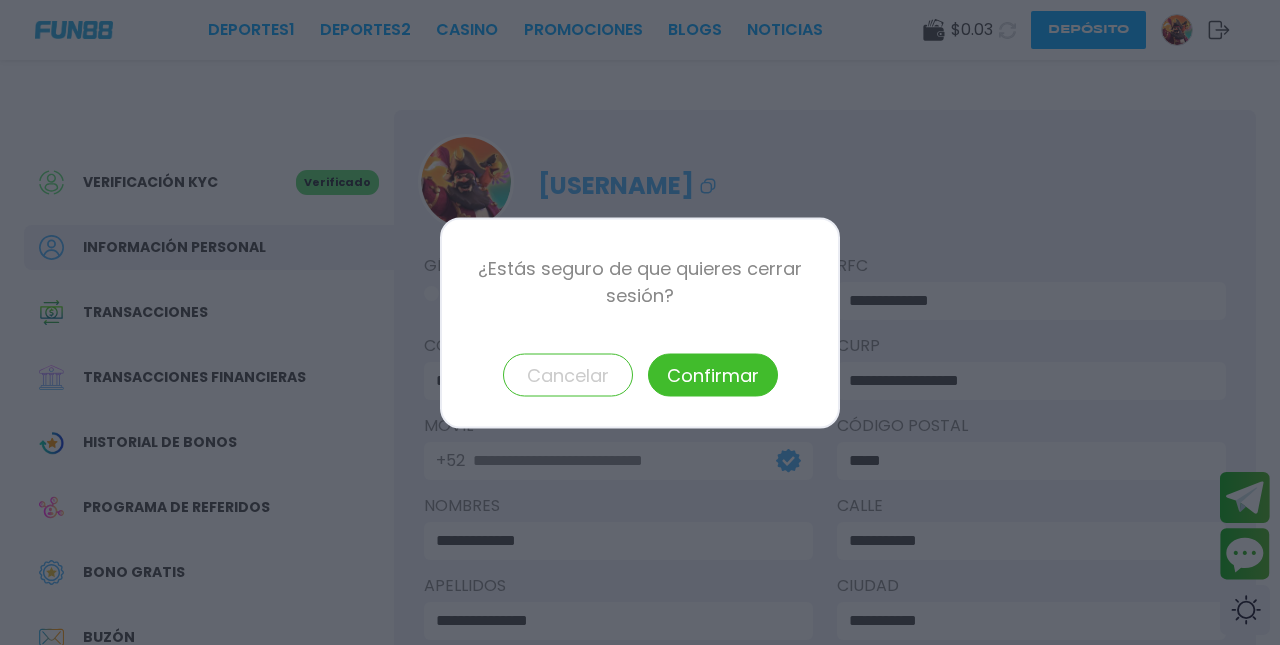click on "Confirmar" at bounding box center (713, 374) 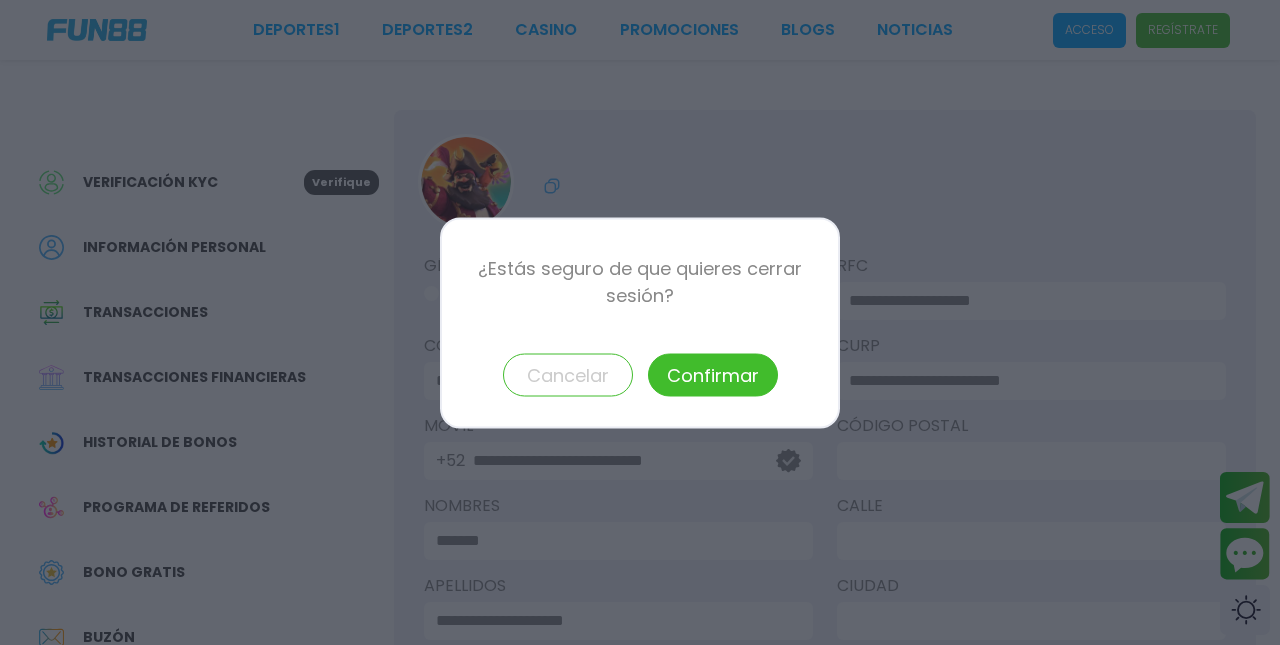 type 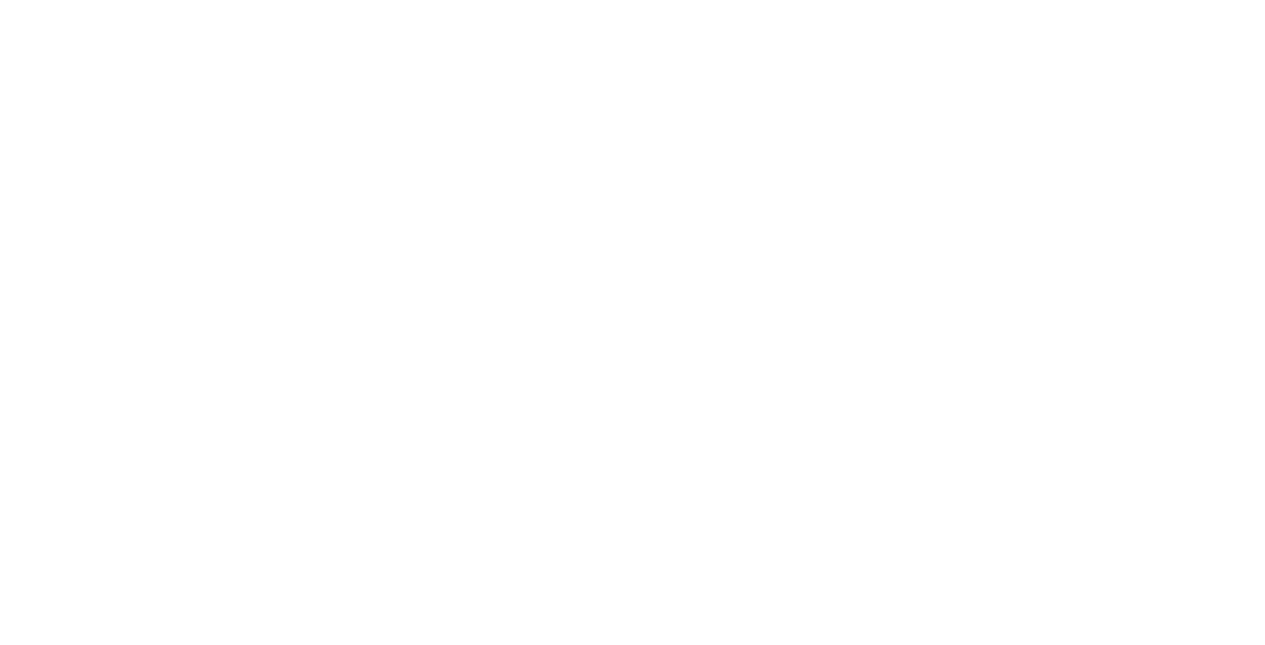 scroll, scrollTop: 0, scrollLeft: 0, axis: both 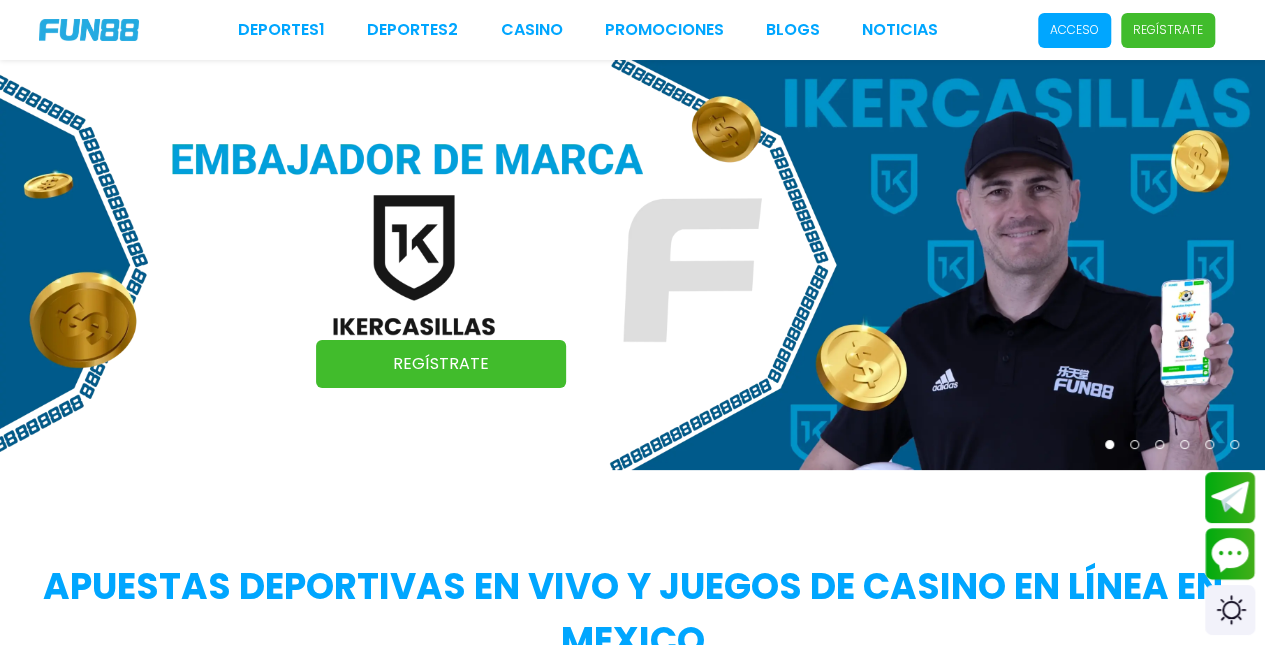click on "Acceso" at bounding box center (1074, 30) 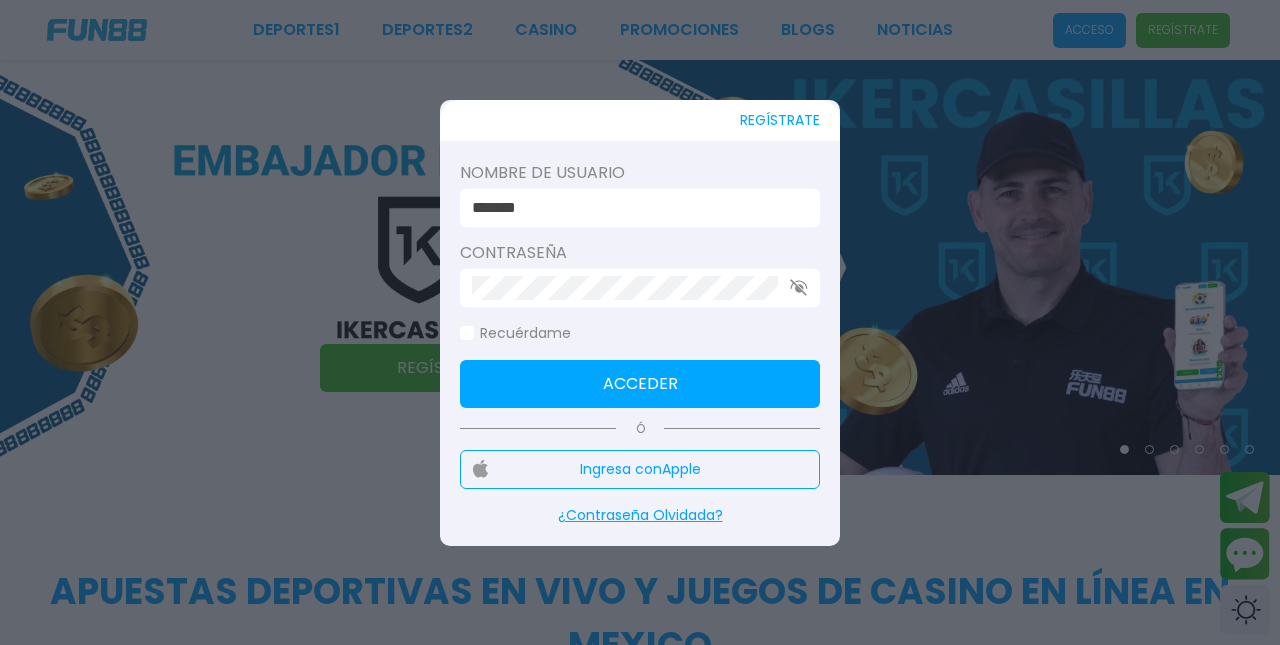 click on "*******" at bounding box center [634, 208] 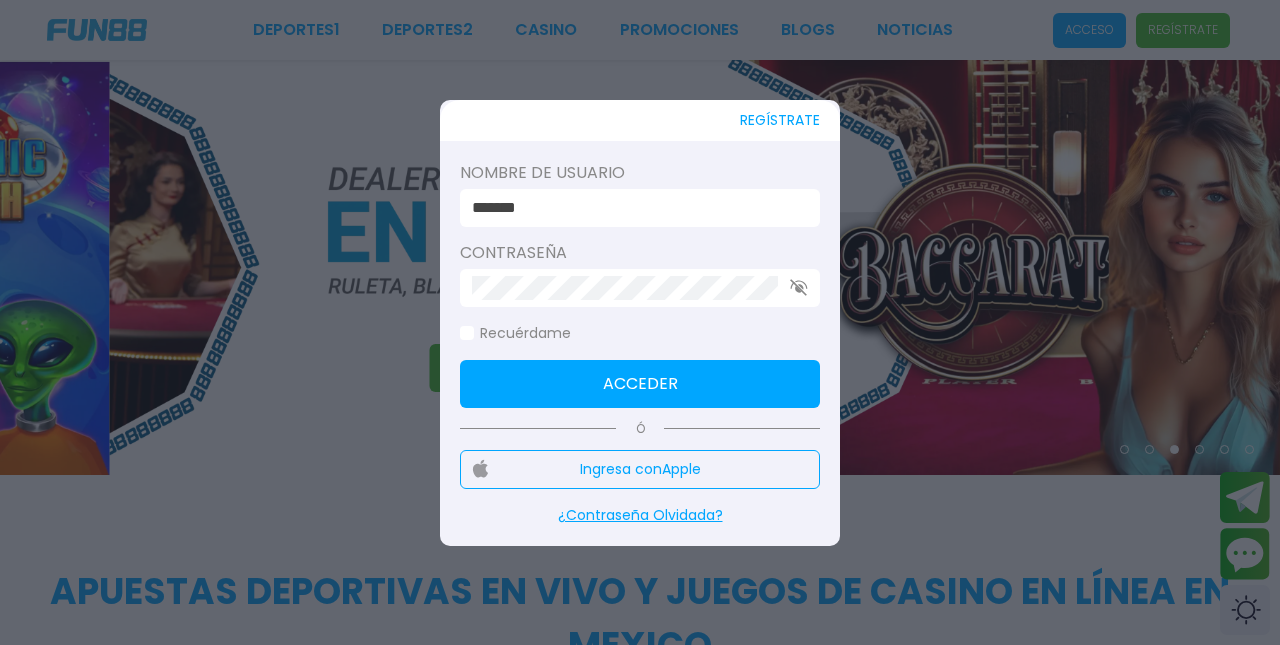 type on "**********" 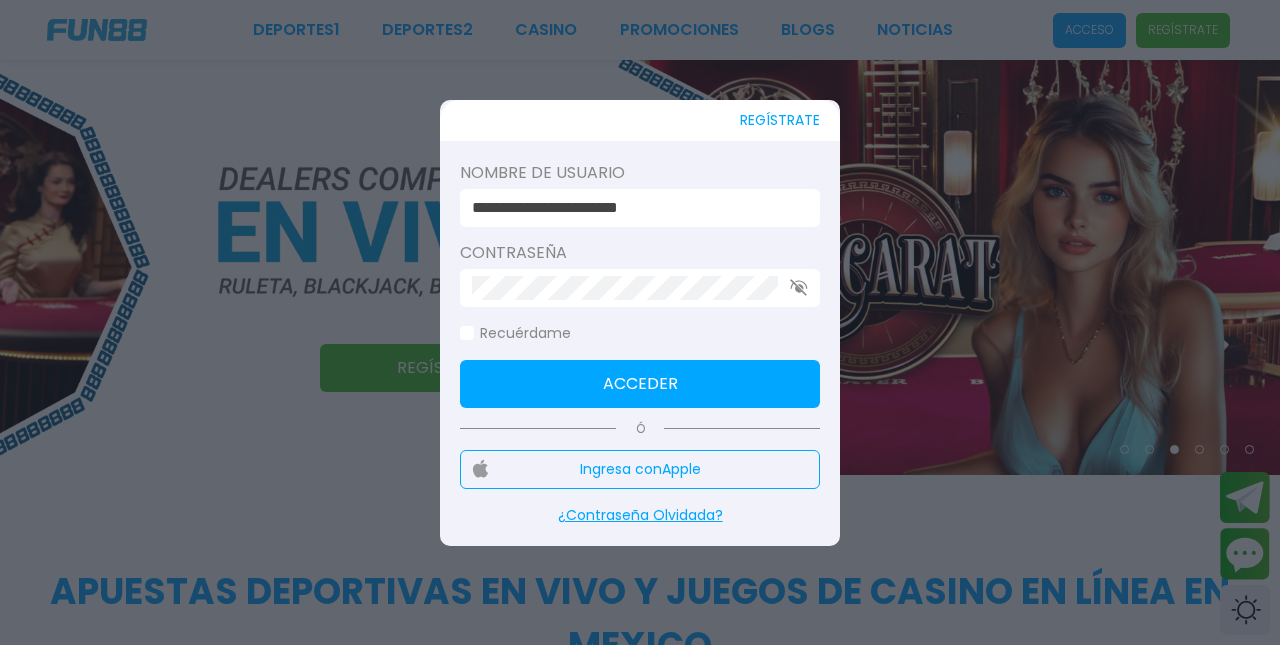 click on "Acceder" at bounding box center (640, 384) 